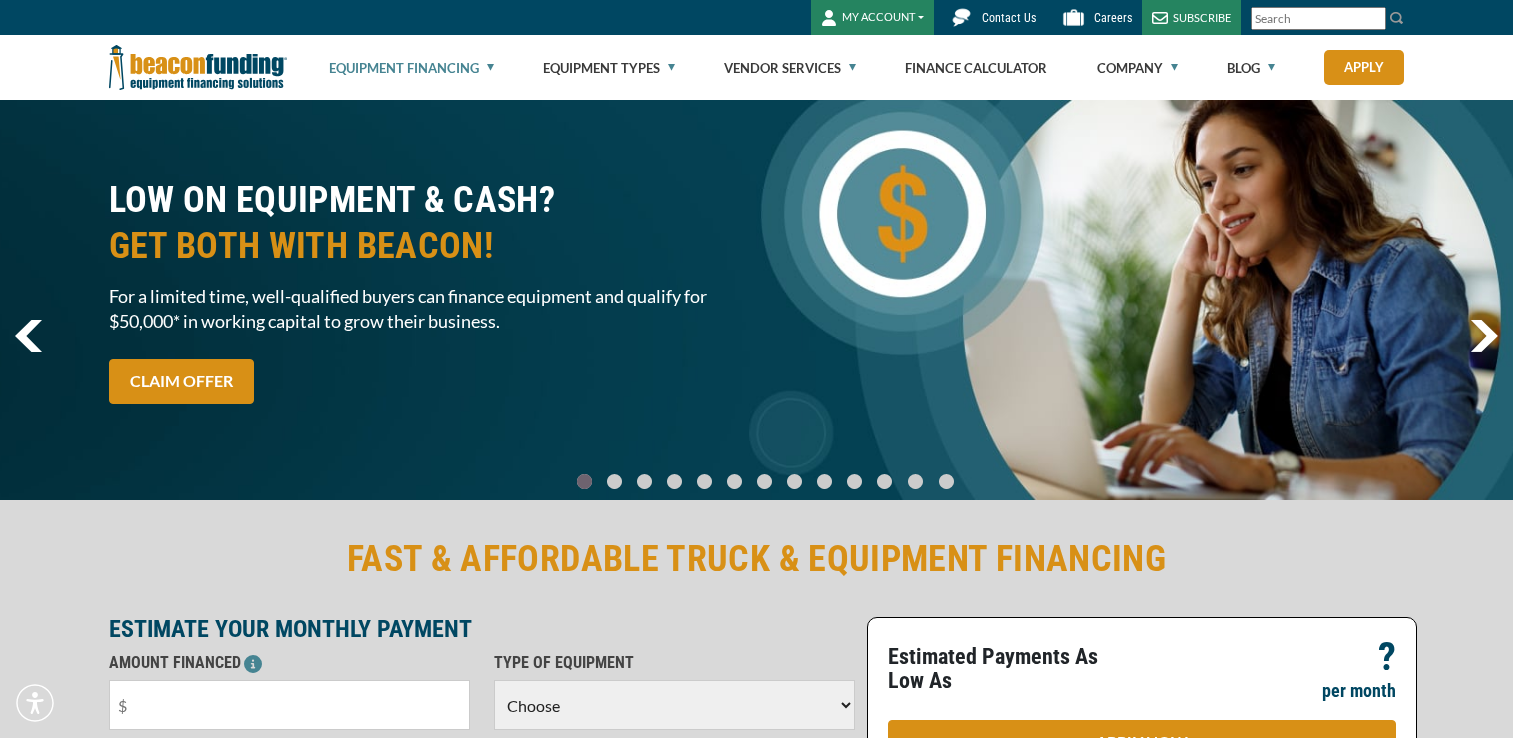 scroll, scrollTop: 0, scrollLeft: 0, axis: both 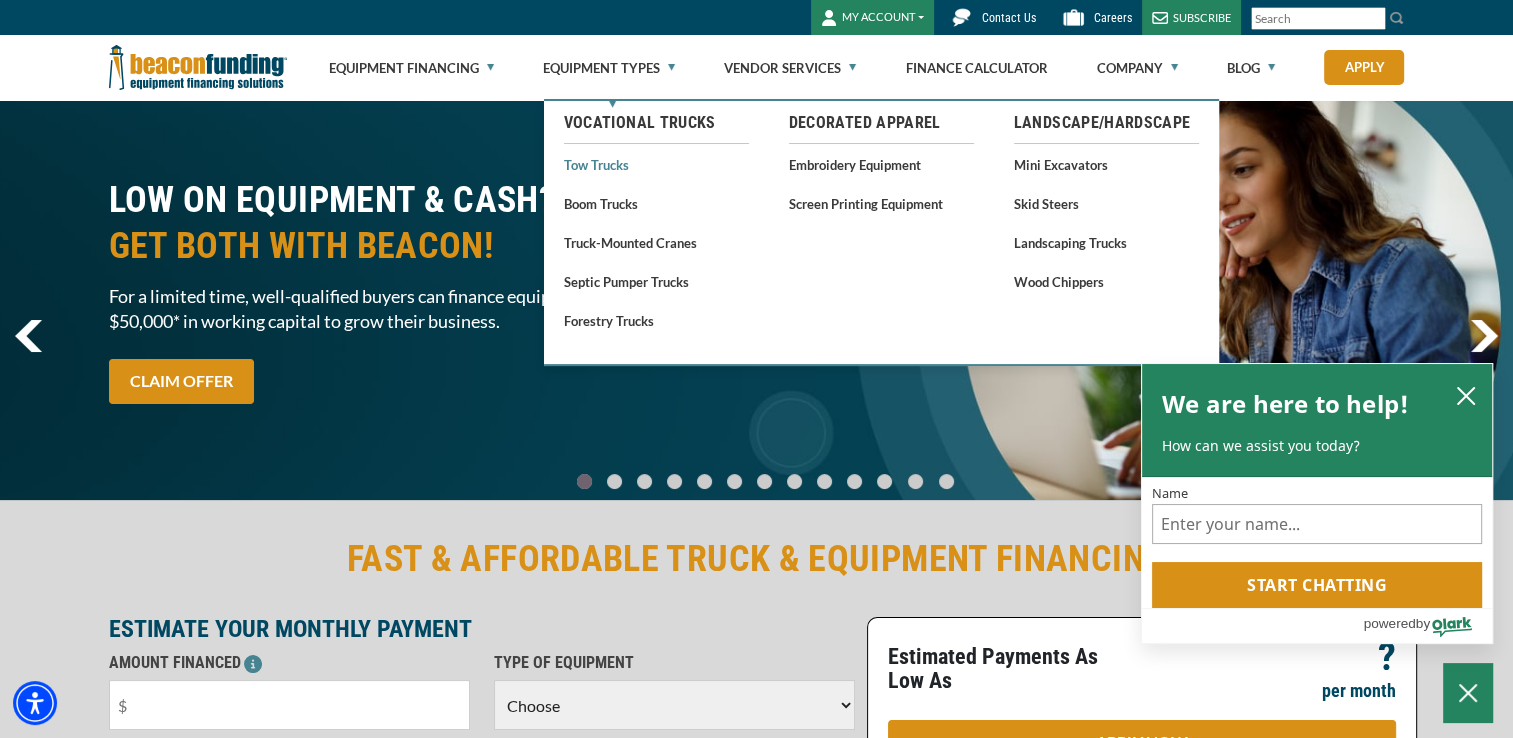 click on "Tow Trucks" at bounding box center (656, 164) 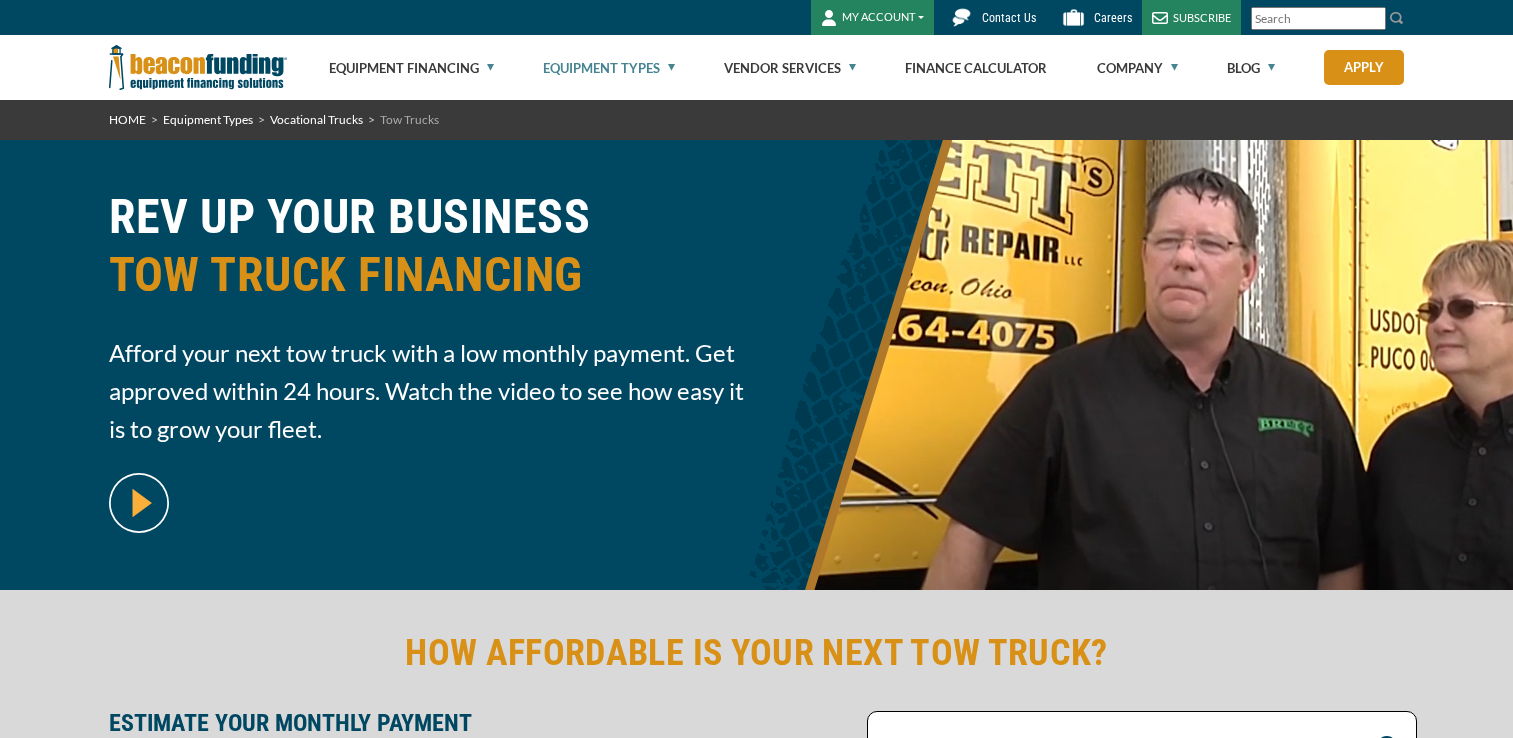 scroll, scrollTop: 0, scrollLeft: 0, axis: both 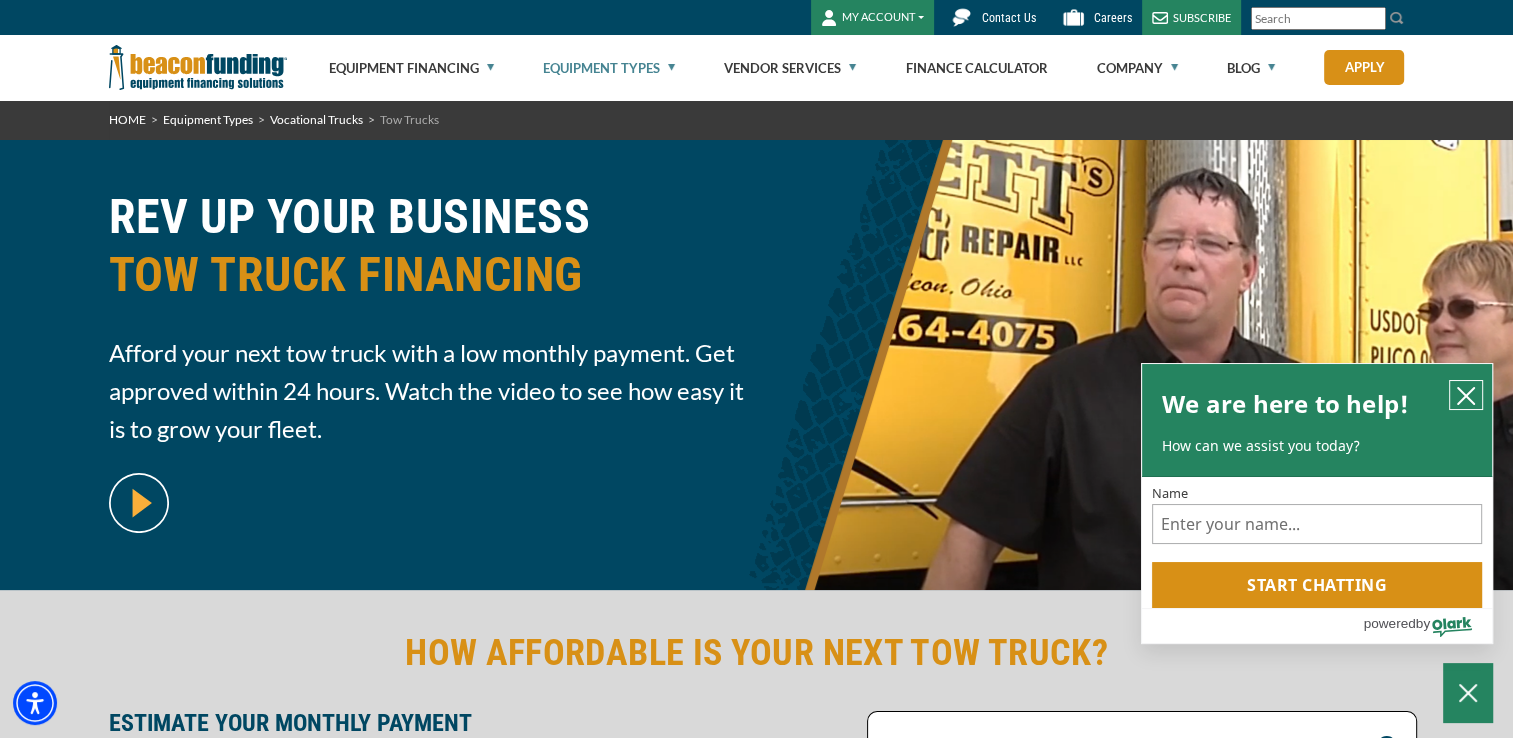 click 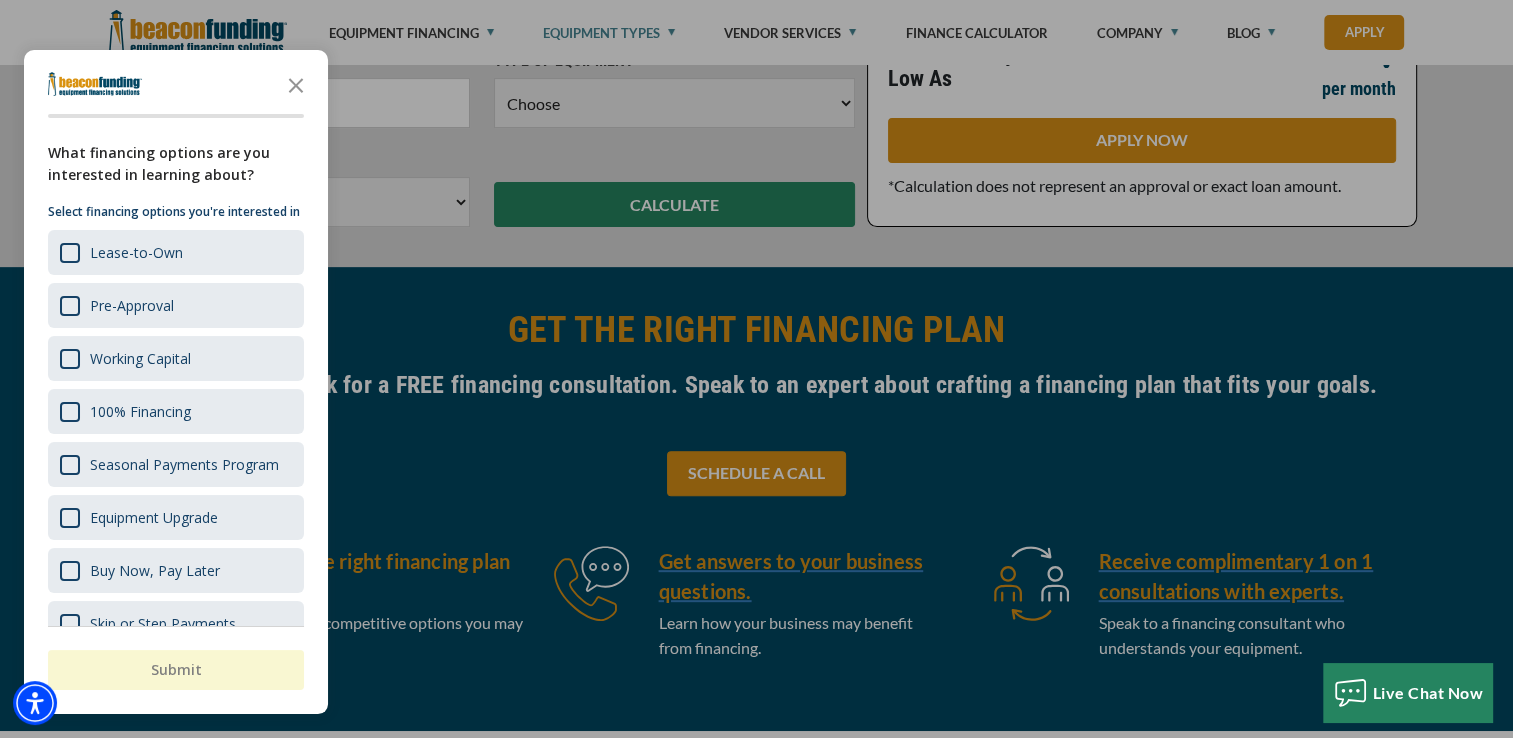 scroll, scrollTop: 700, scrollLeft: 0, axis: vertical 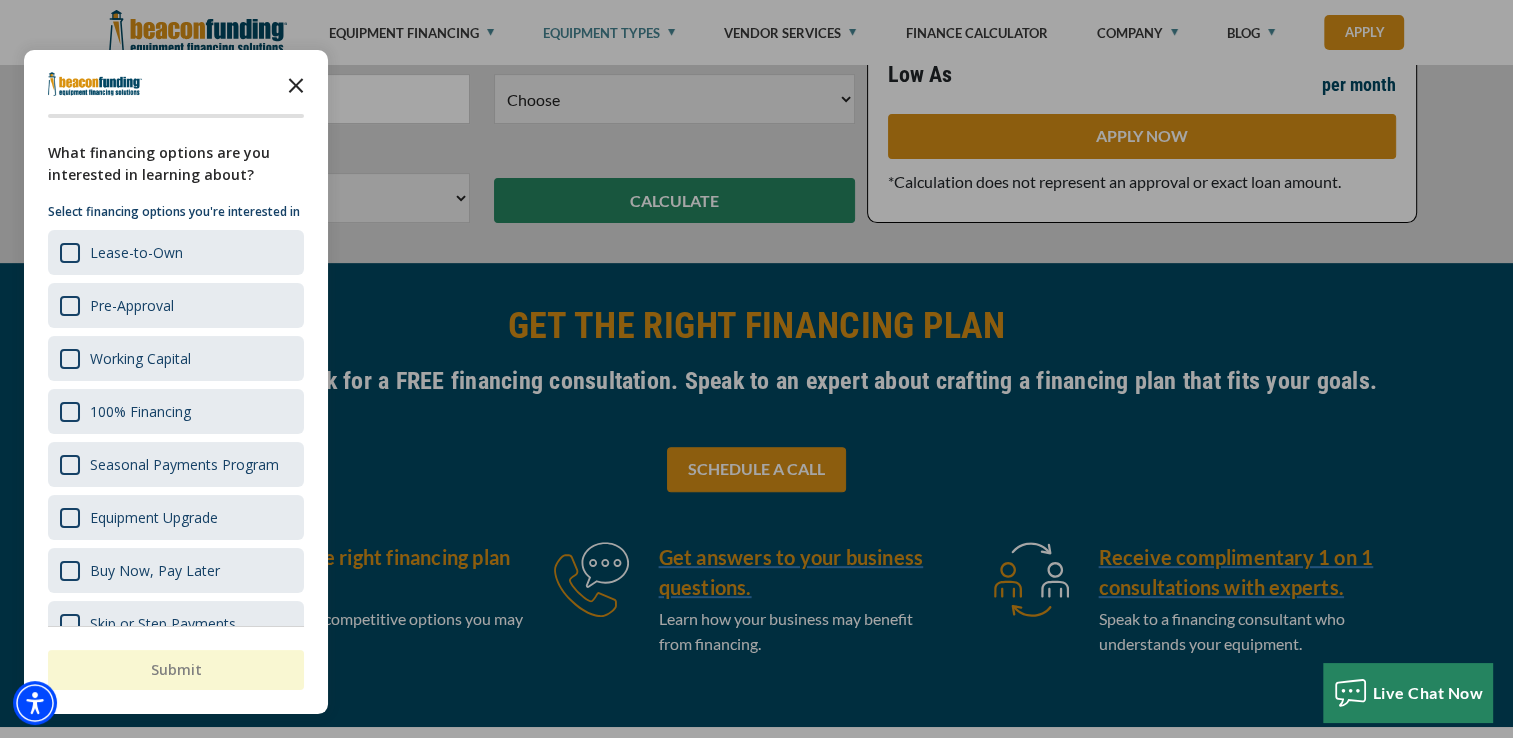 click 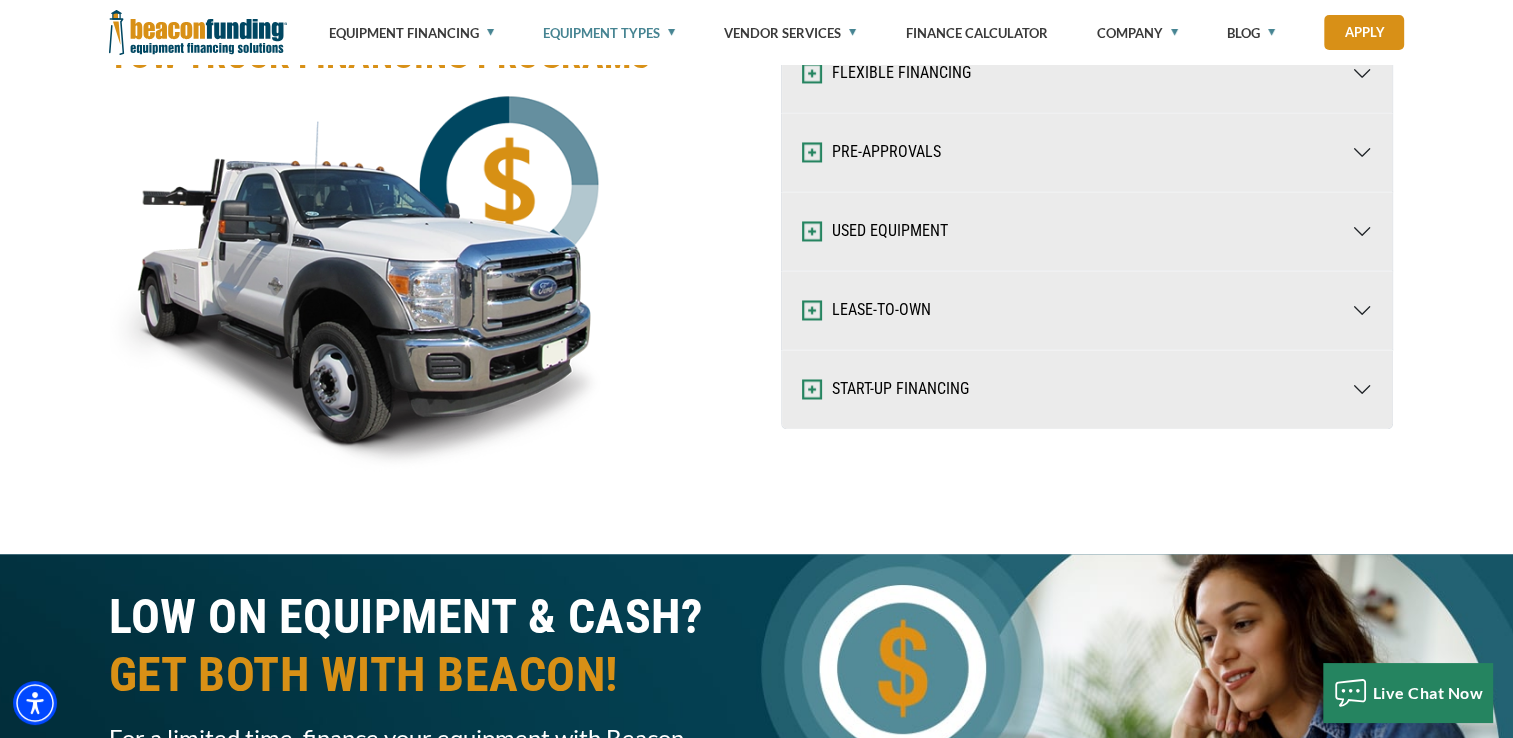 scroll, scrollTop: 3300, scrollLeft: 0, axis: vertical 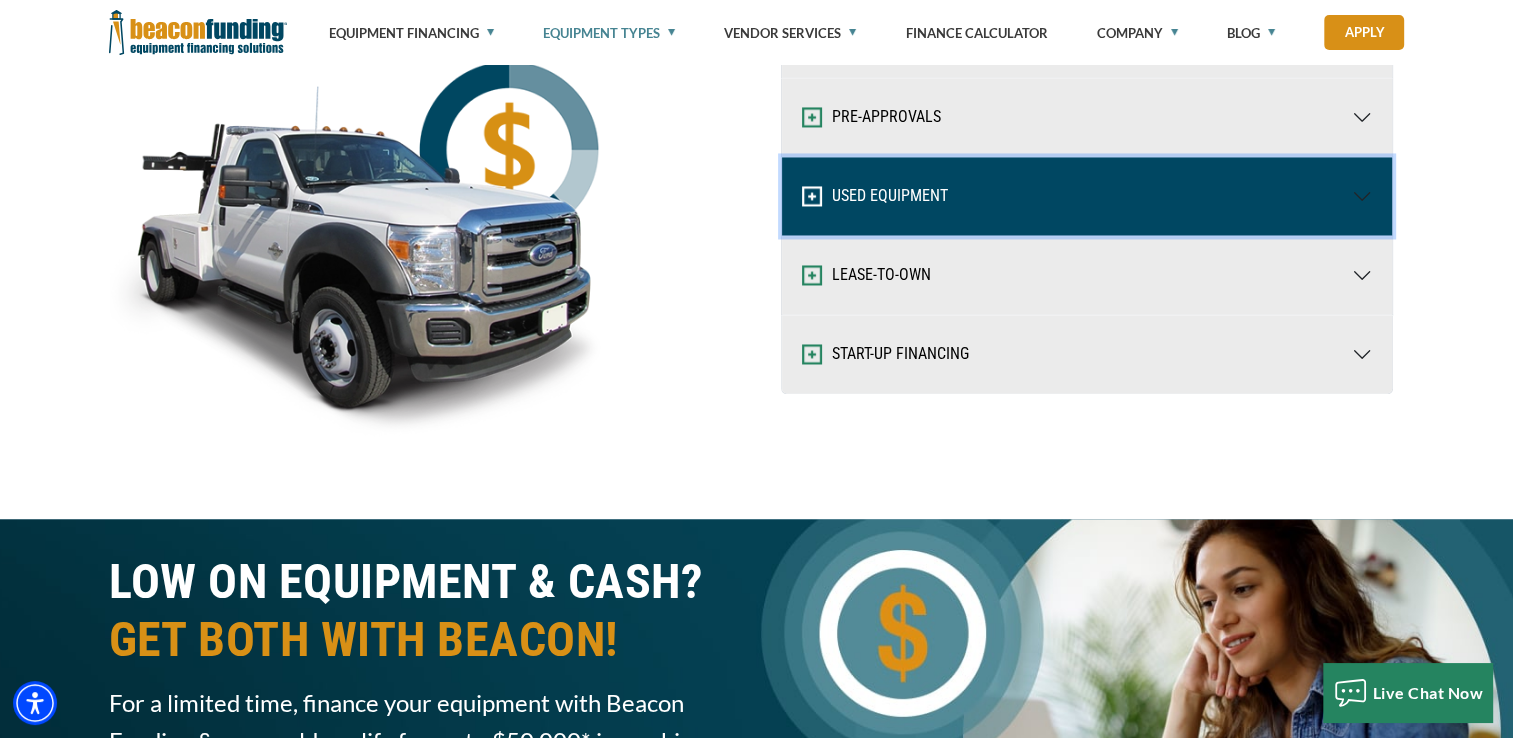 click on "USED EQUIPMENT" at bounding box center [1087, 196] 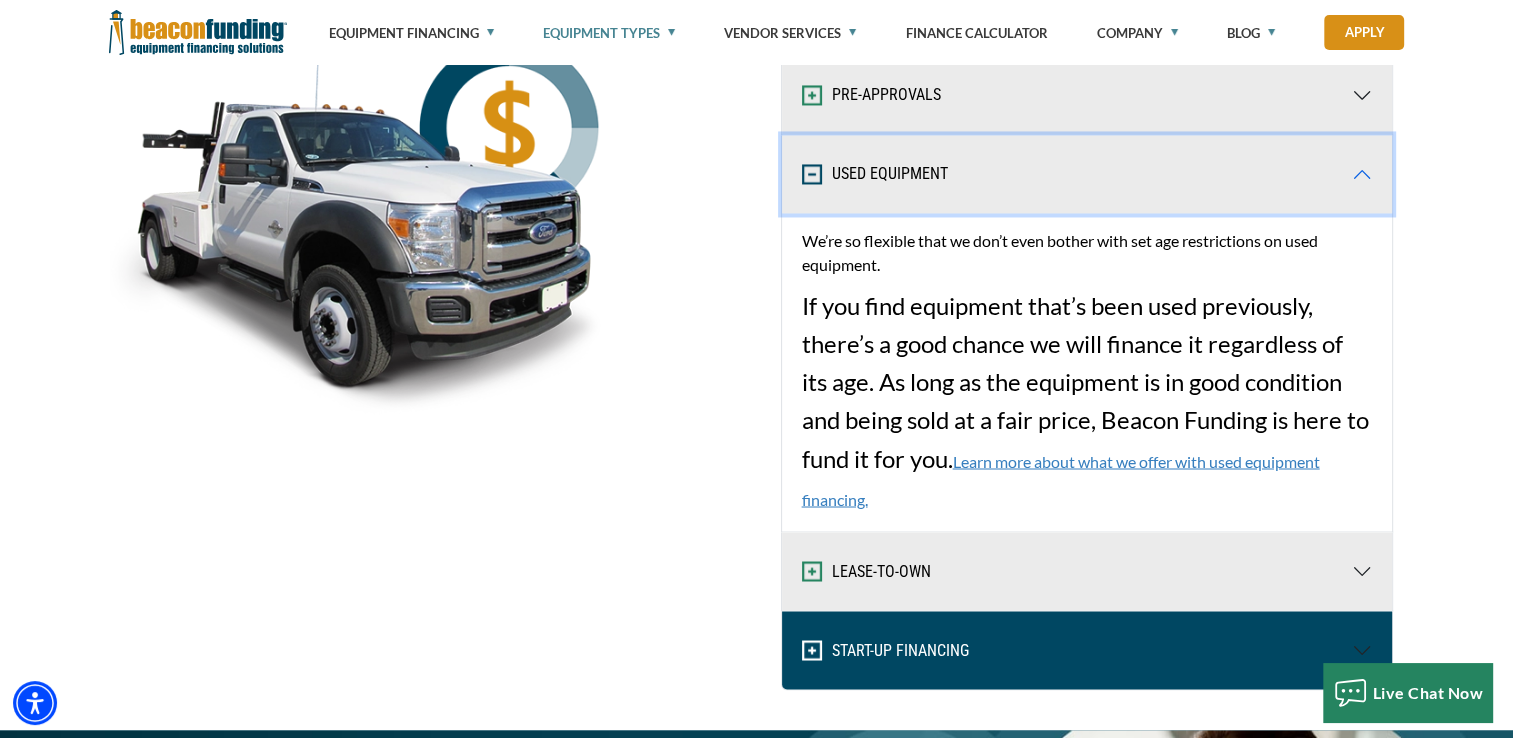 scroll, scrollTop: 3300, scrollLeft: 0, axis: vertical 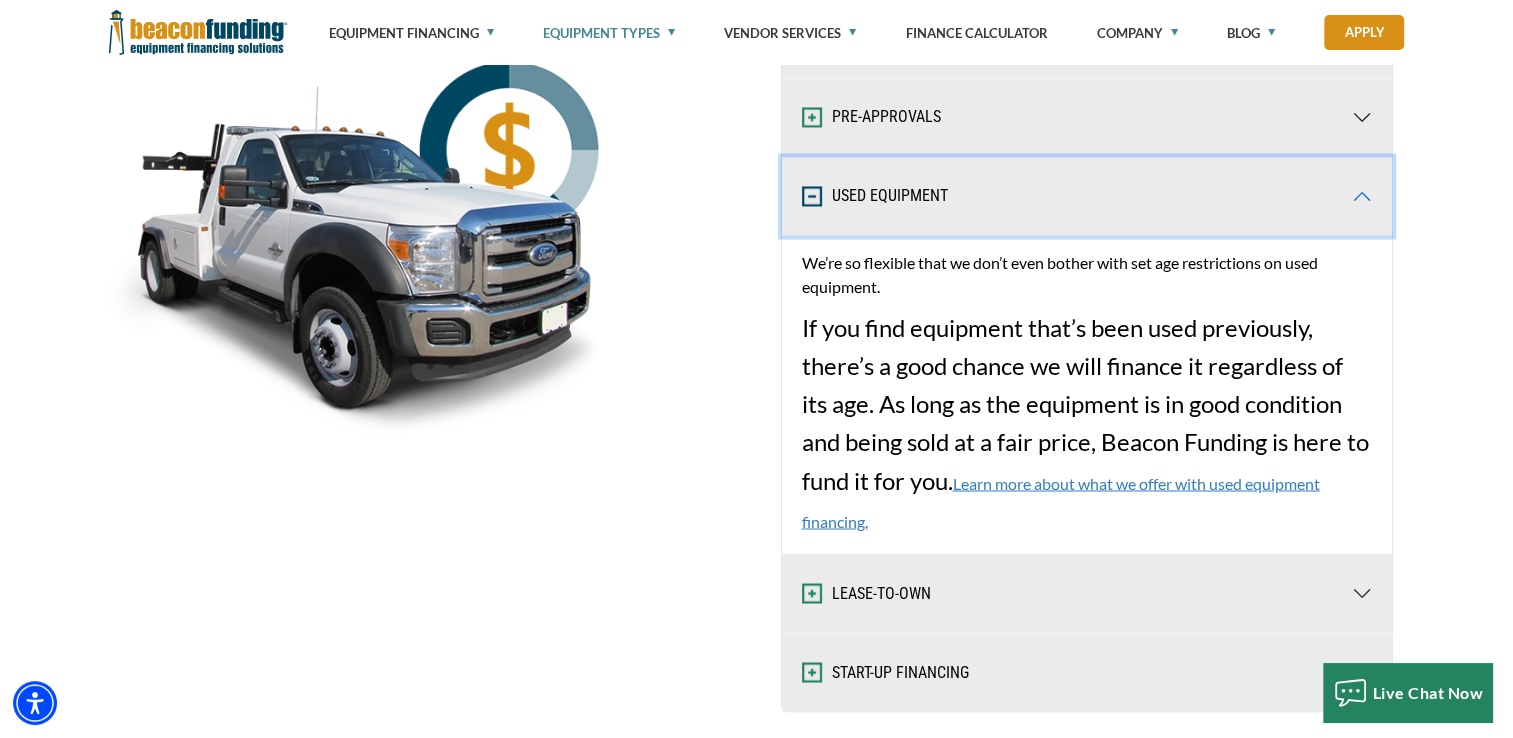 click on "USED EQUIPMENT" at bounding box center (1087, 196) 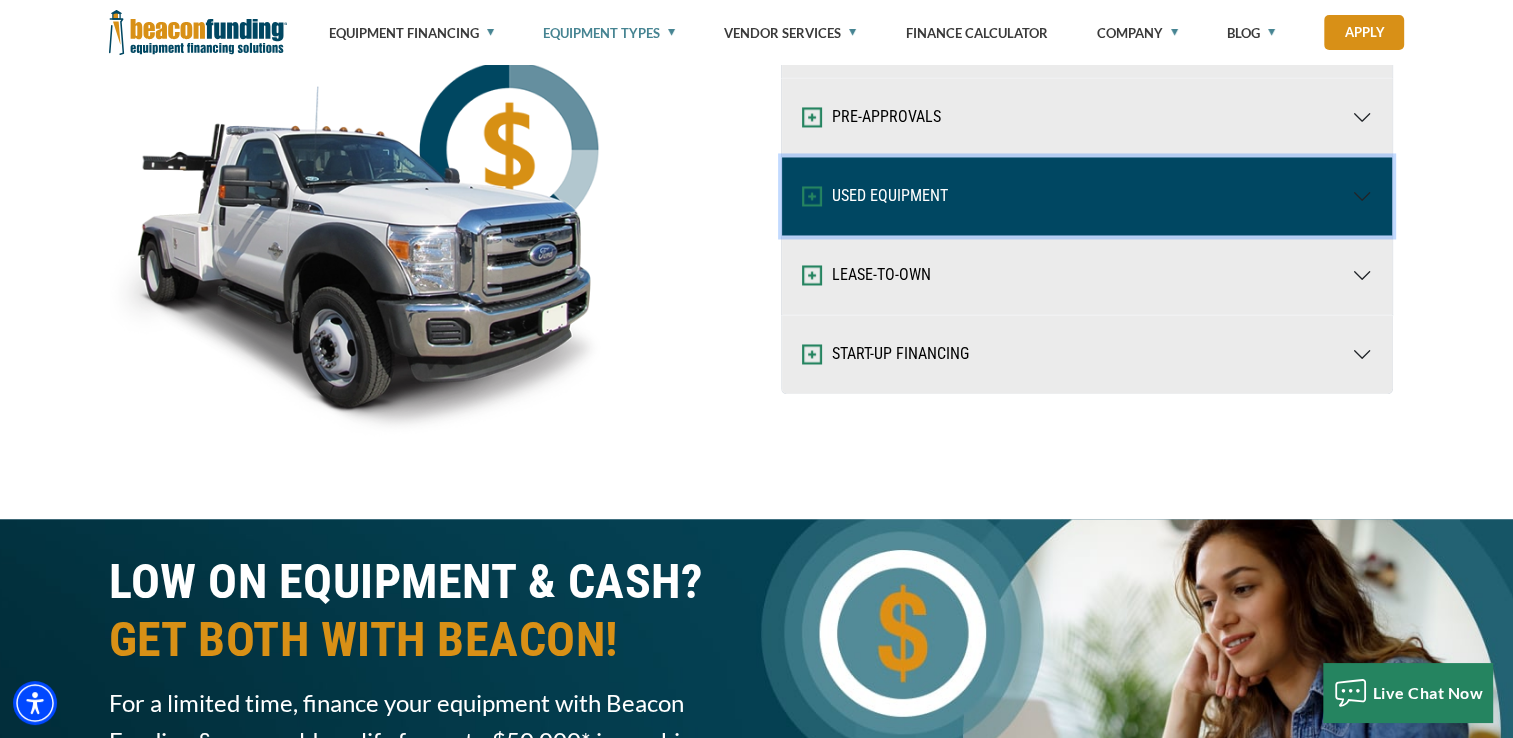 click on "USED EQUIPMENT" at bounding box center [1087, 196] 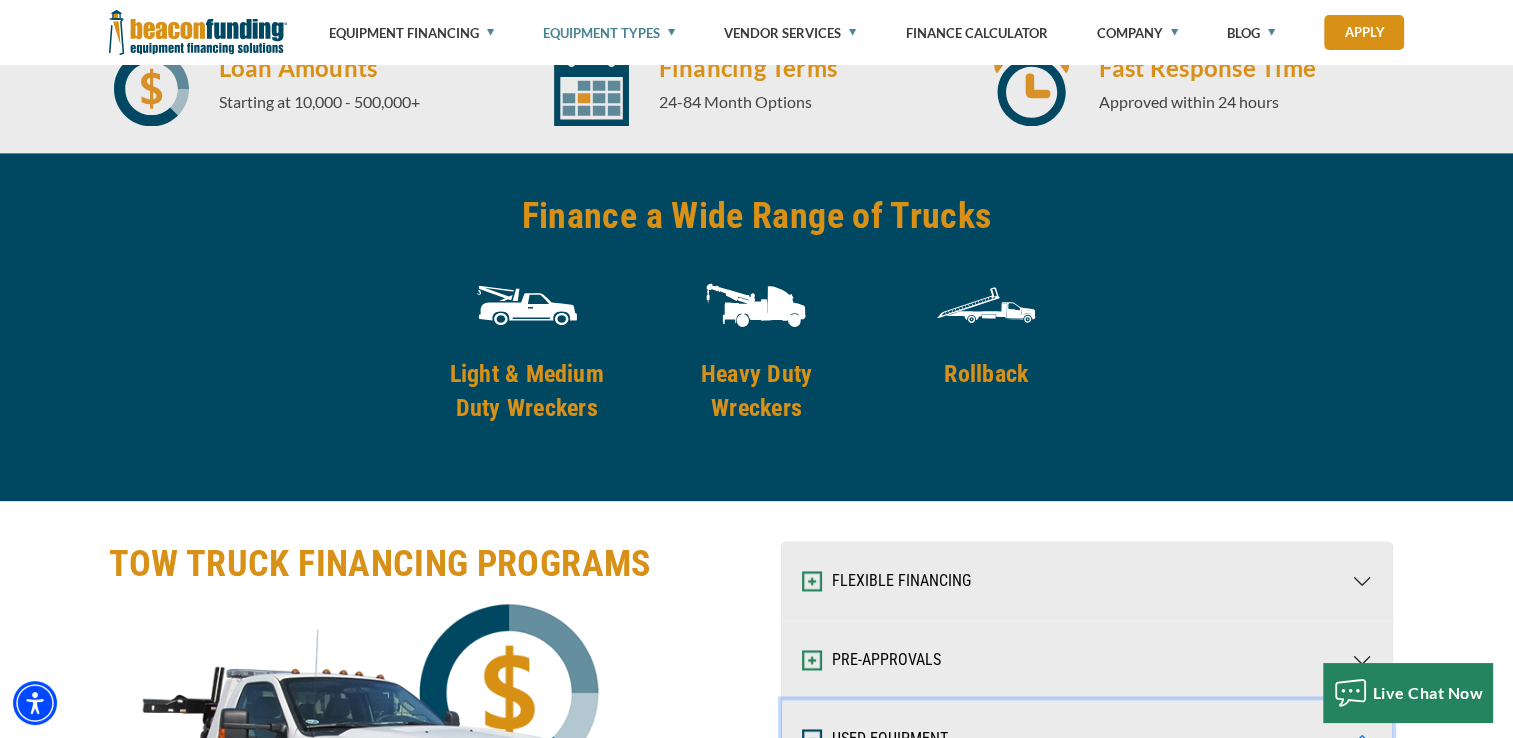 scroll, scrollTop: 2619, scrollLeft: 0, axis: vertical 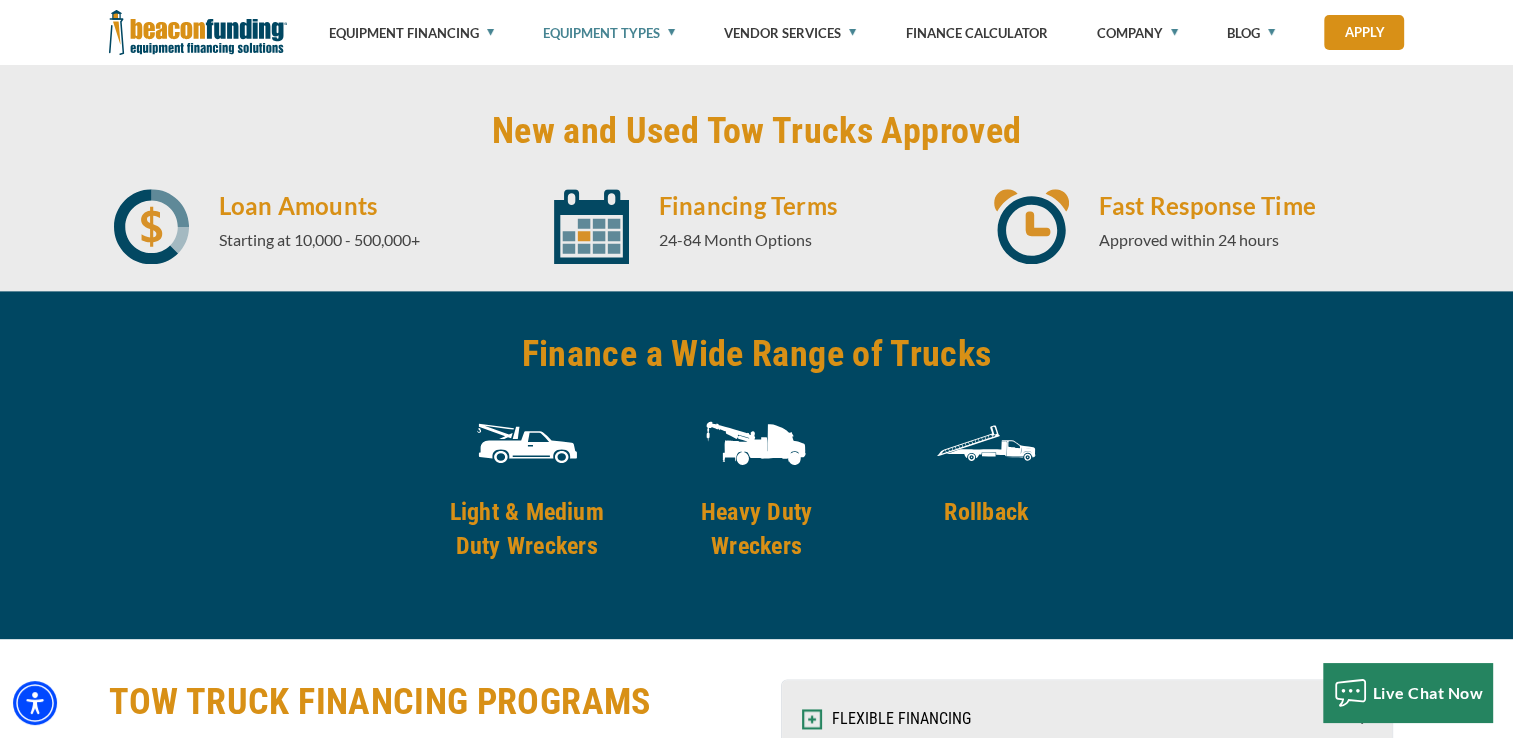 click on "Rollback" at bounding box center [986, 512] 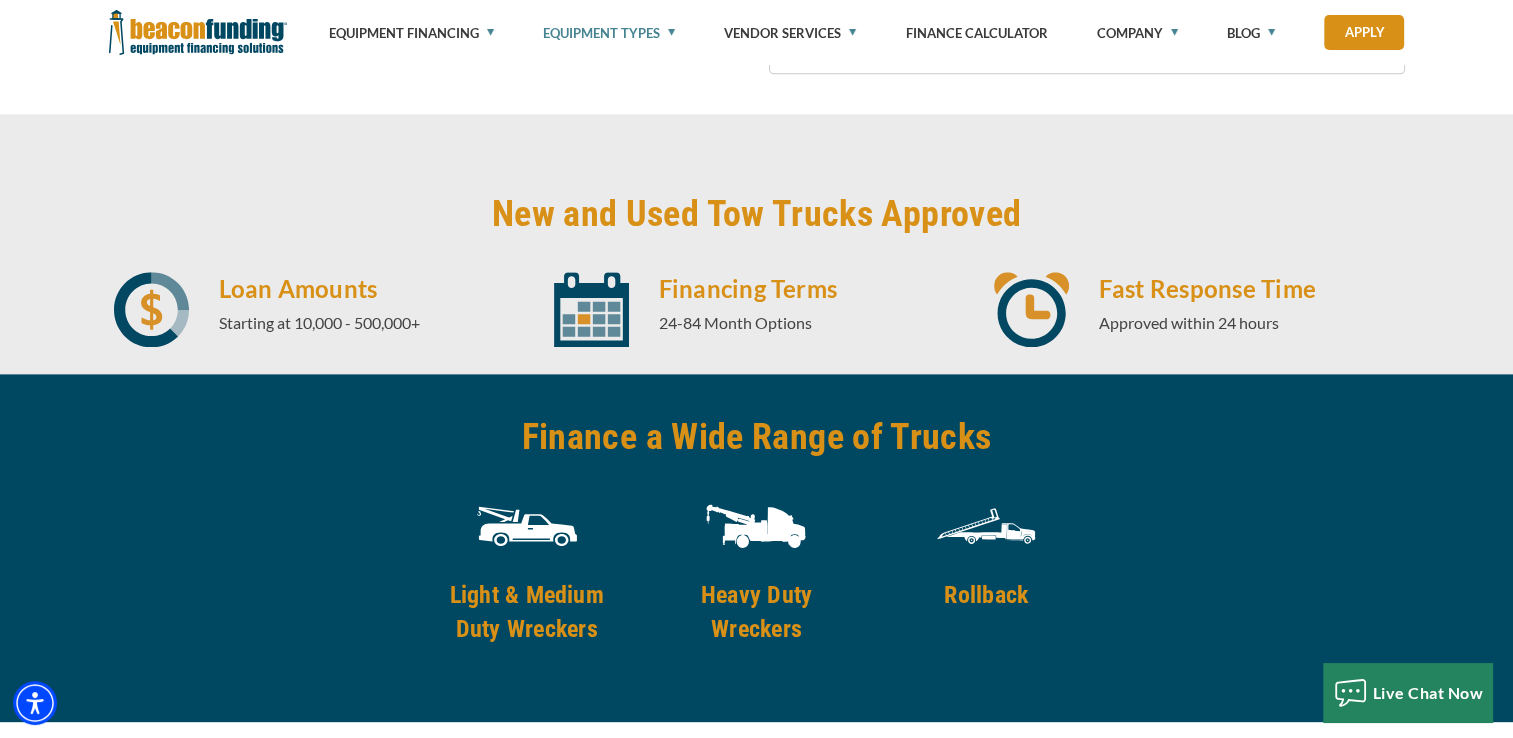 scroll, scrollTop: 2419, scrollLeft: 0, axis: vertical 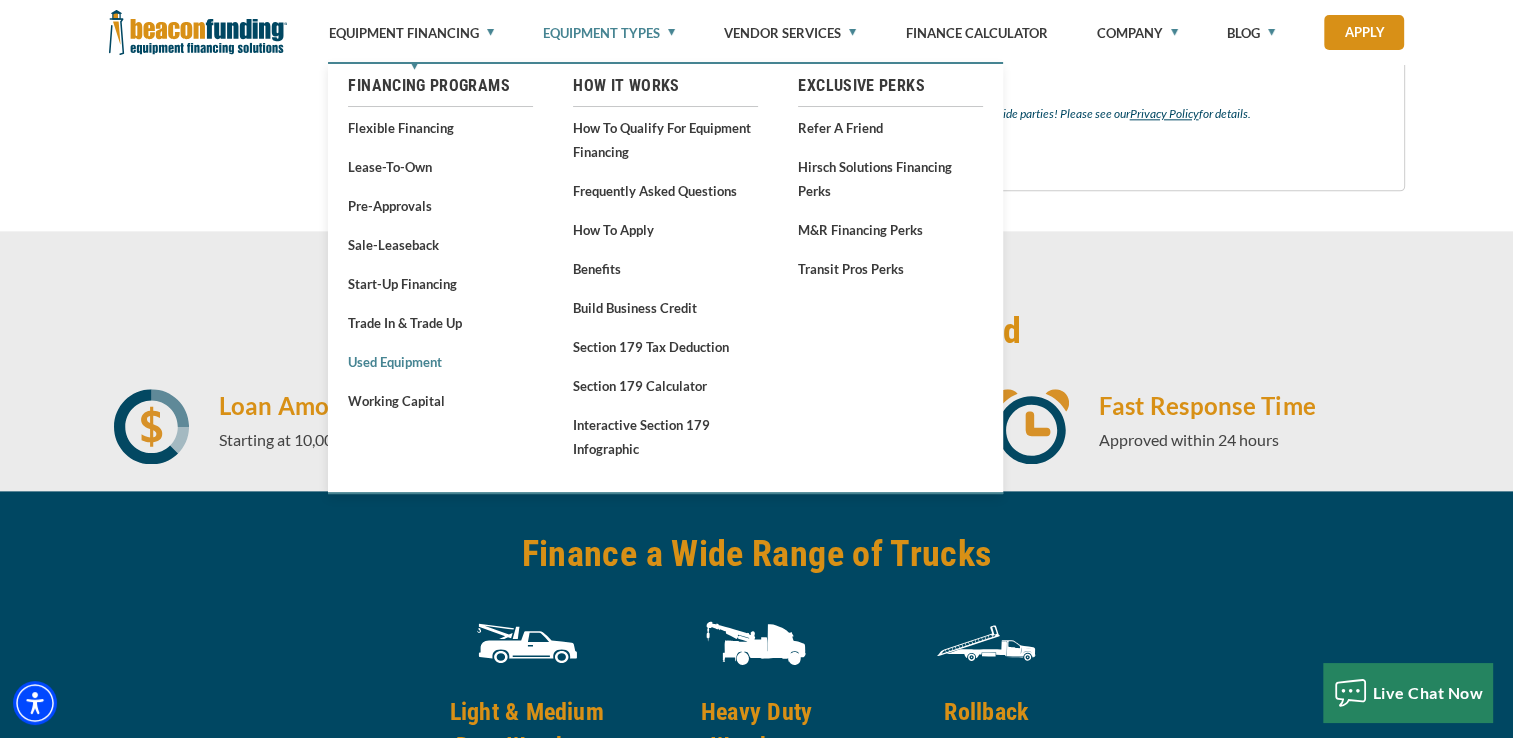 click on "Used Equipment" at bounding box center (440, 361) 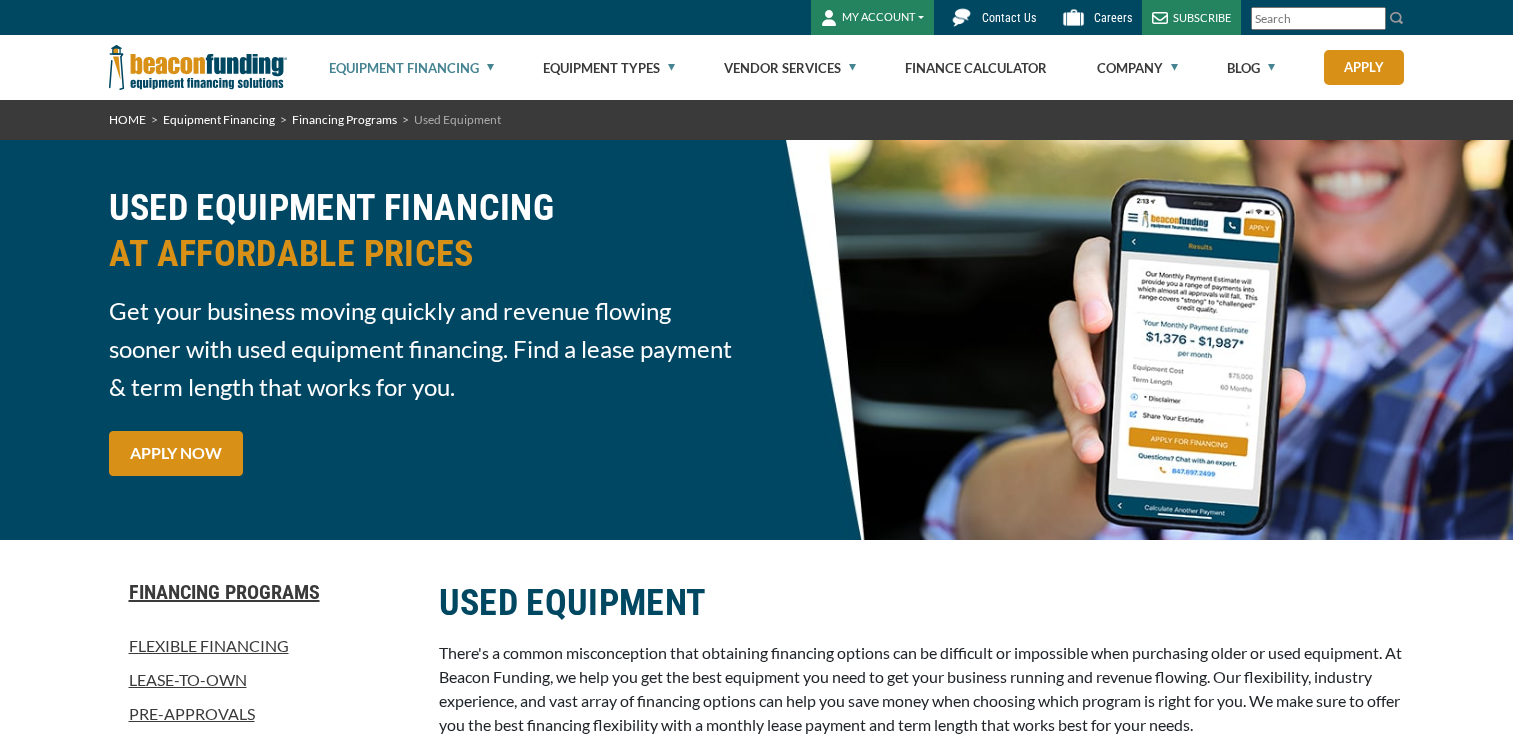 scroll, scrollTop: 0, scrollLeft: 0, axis: both 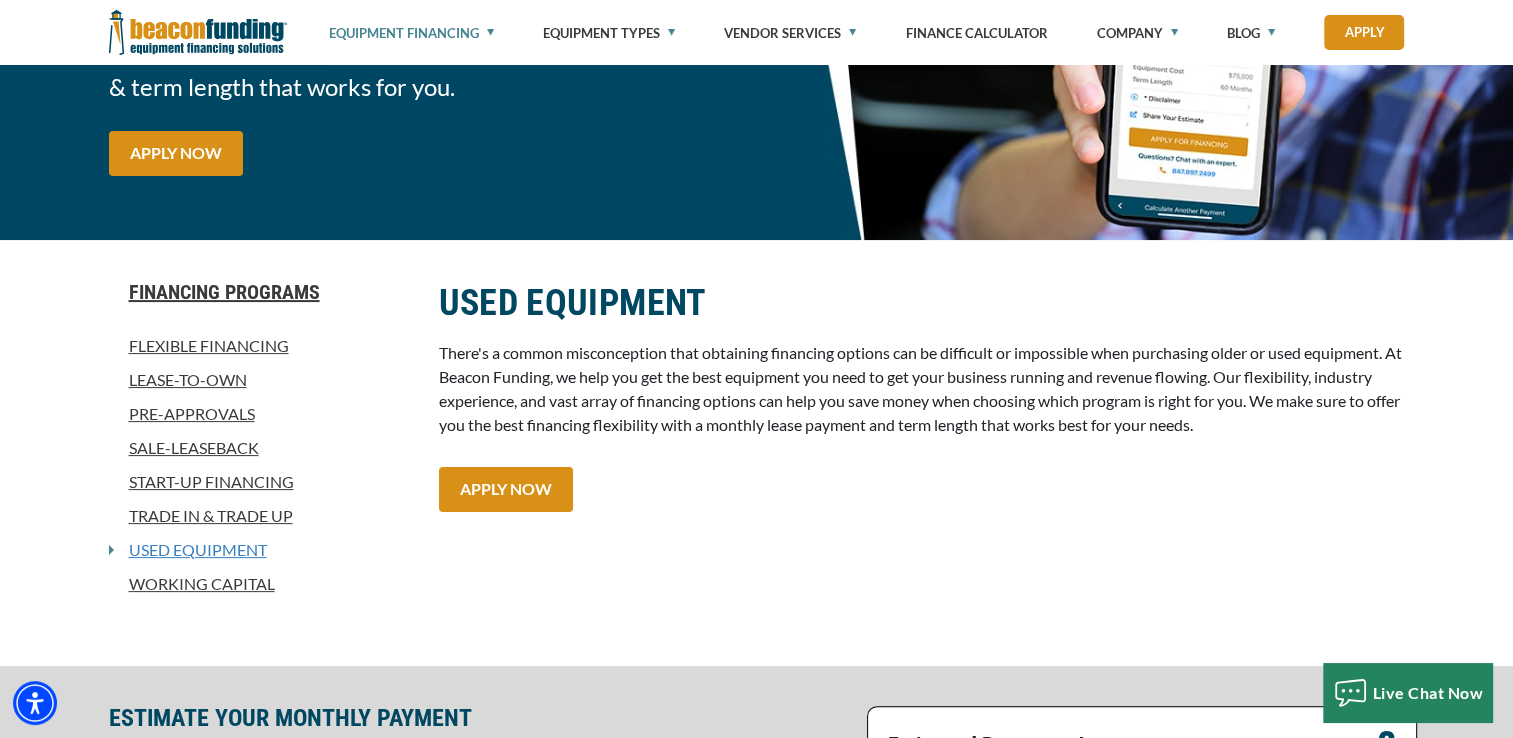 click on "Used Equipment" at bounding box center [190, 550] 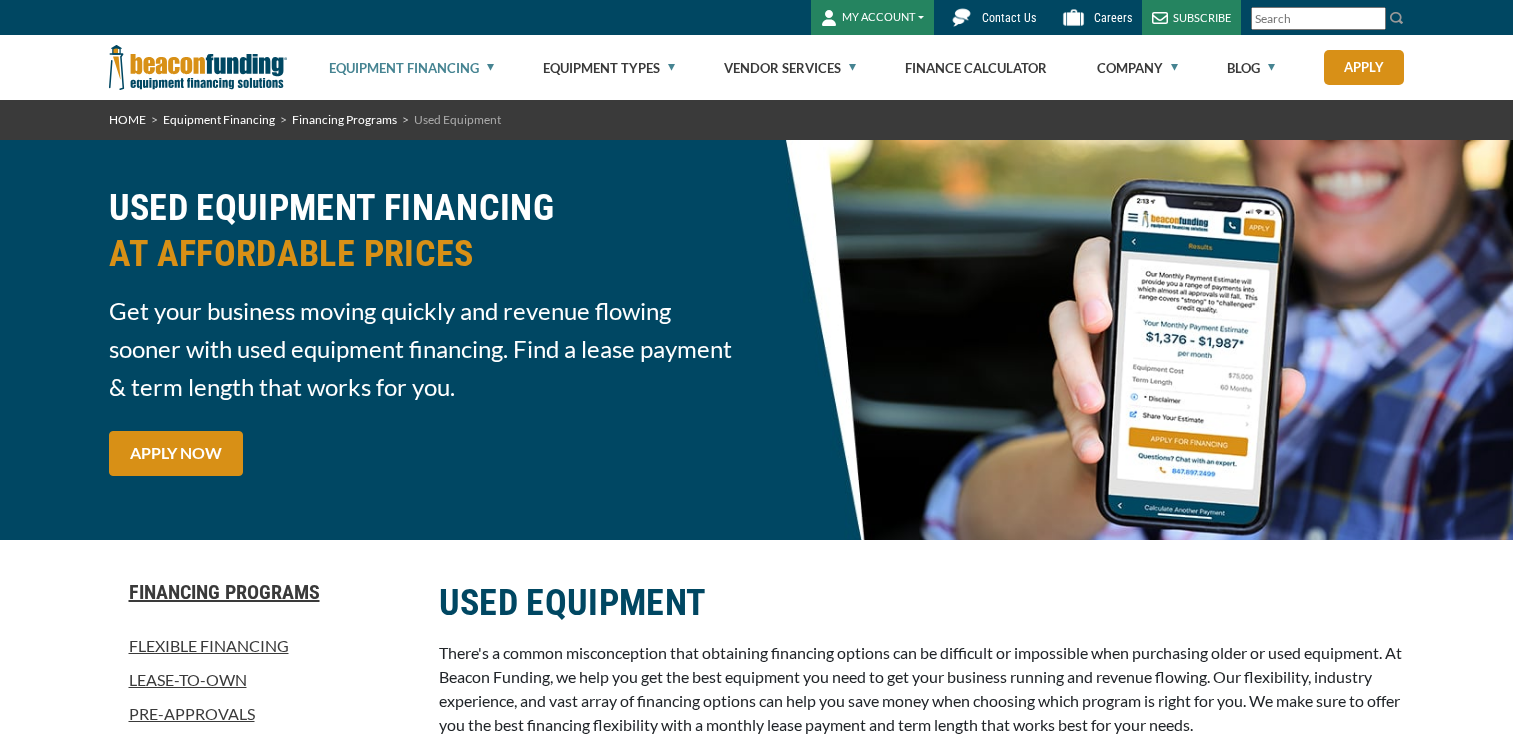 scroll, scrollTop: 206, scrollLeft: 0, axis: vertical 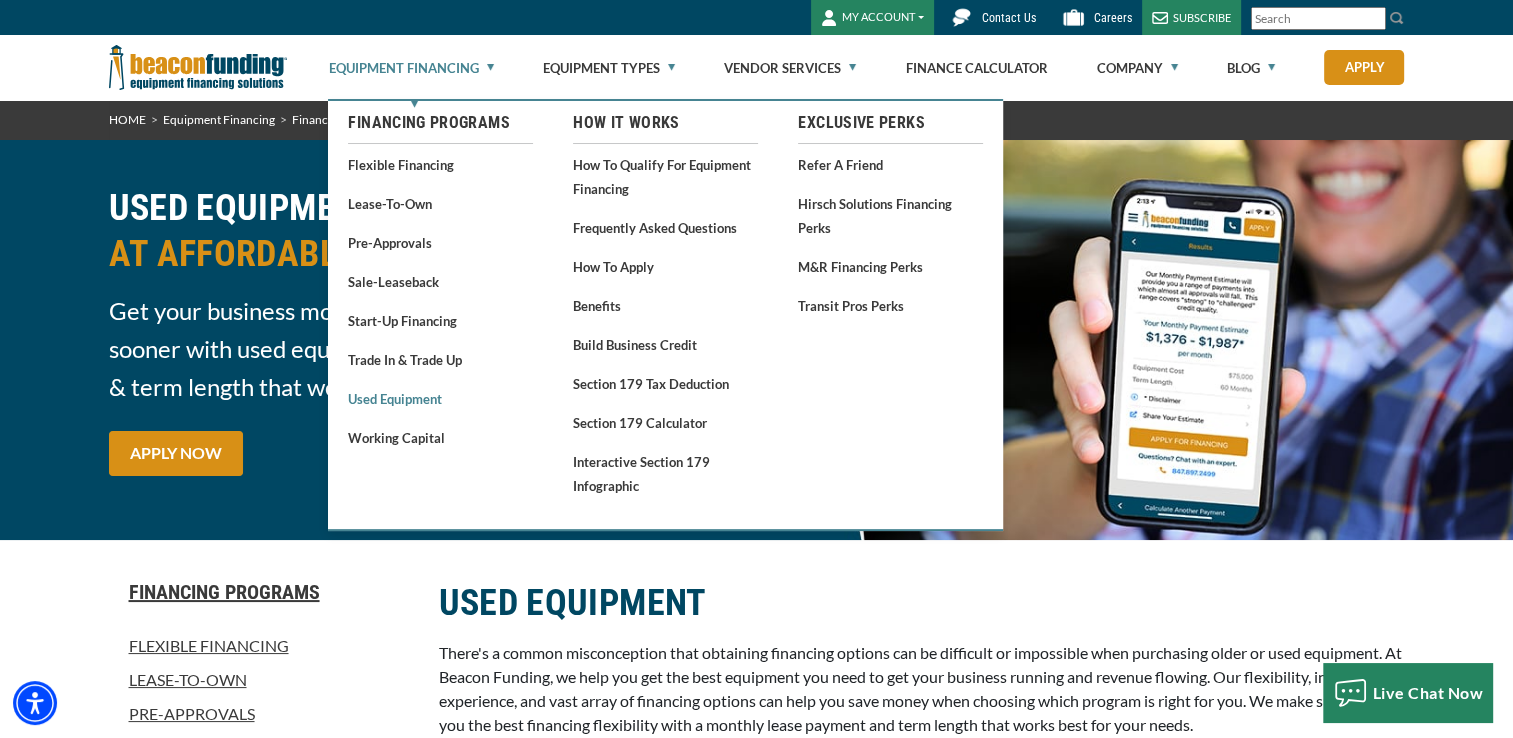 click on "Used Equipment" at bounding box center (440, 398) 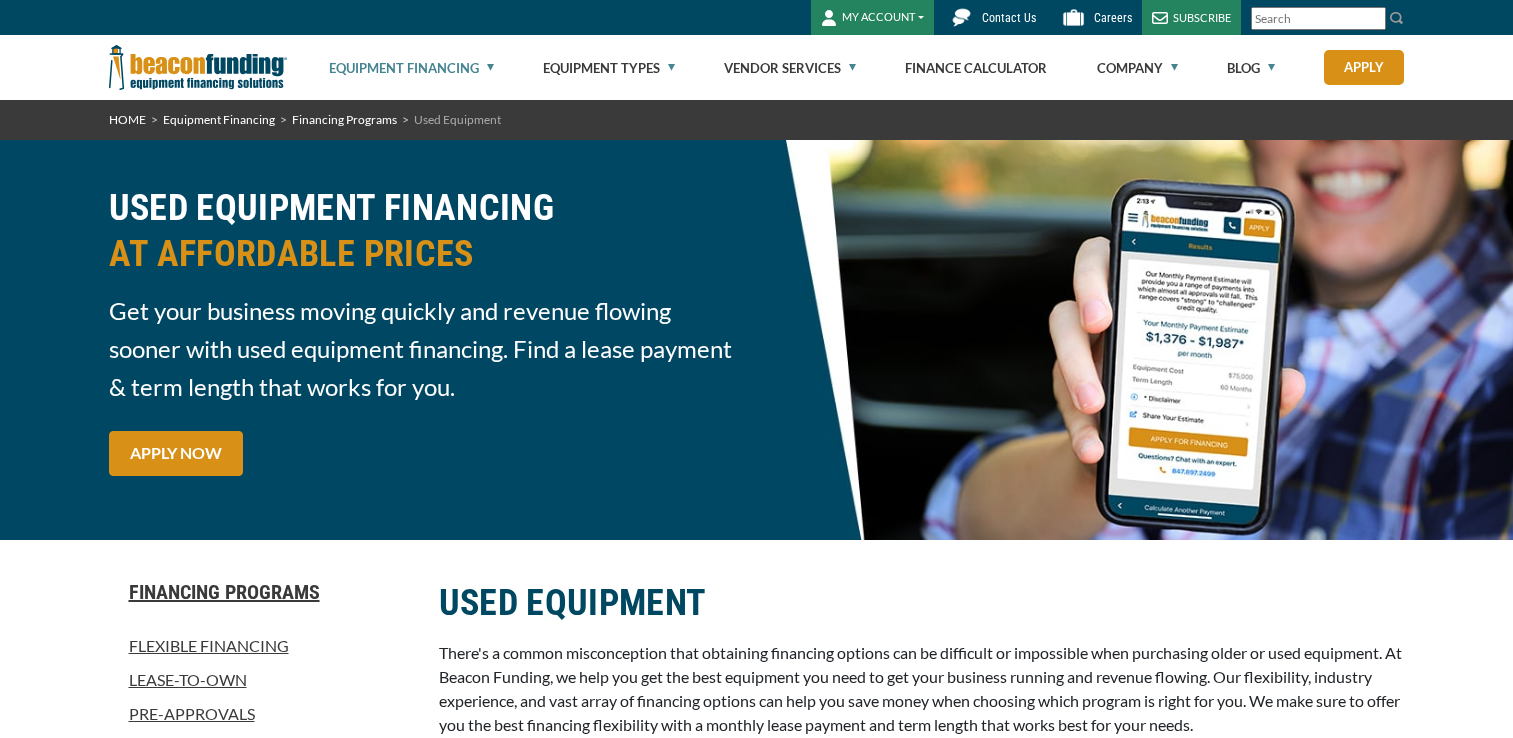 scroll, scrollTop: 0, scrollLeft: 0, axis: both 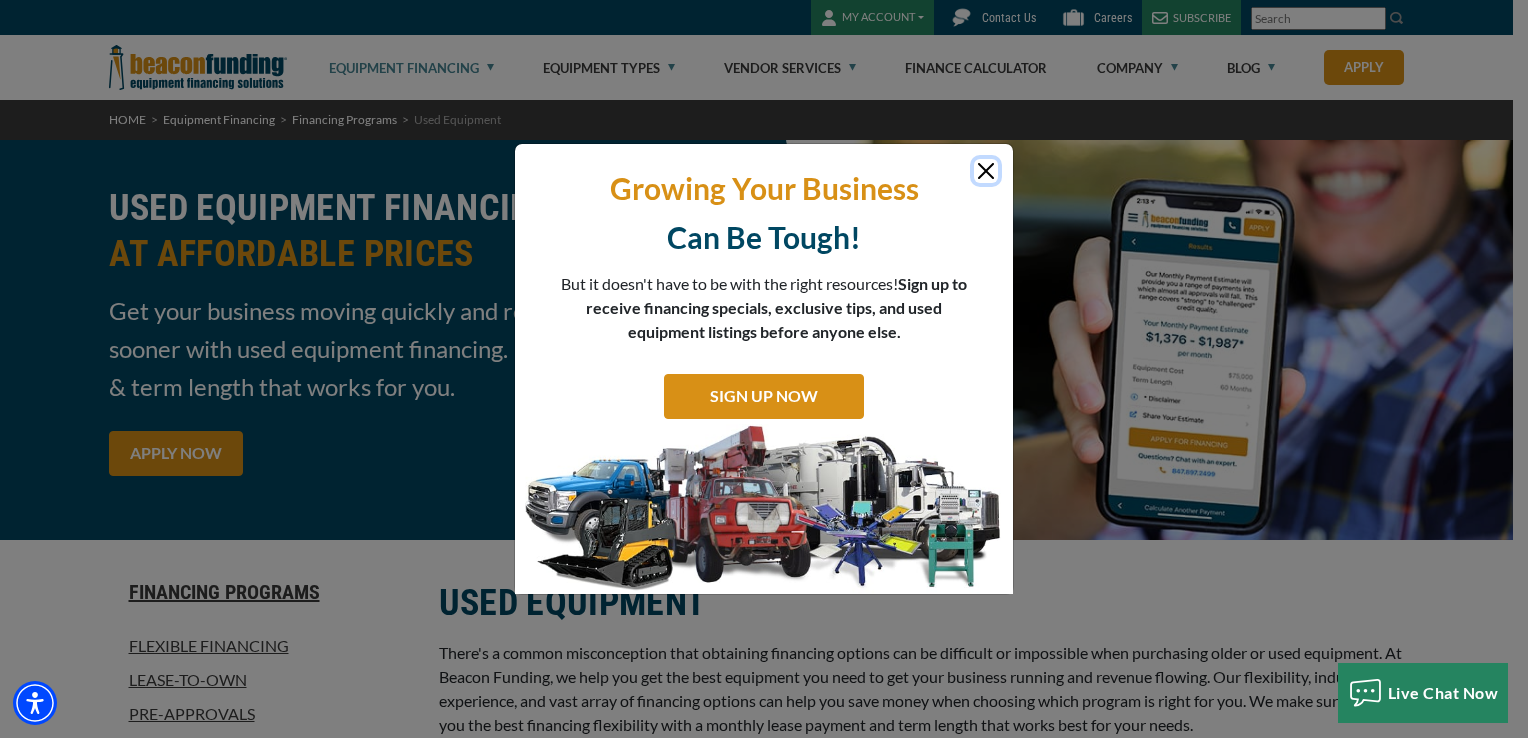 click at bounding box center [986, 171] 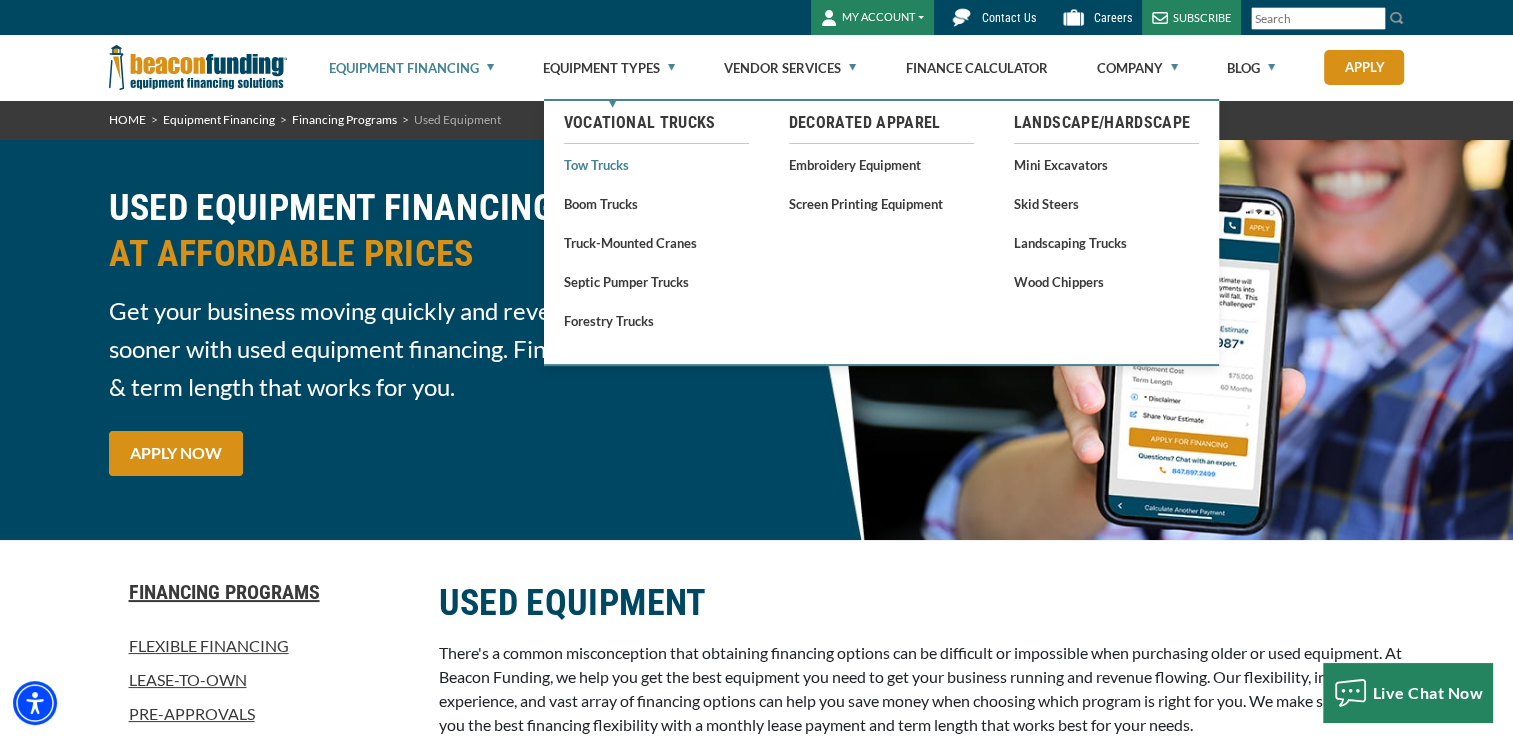 click on "Tow Trucks" at bounding box center (656, 164) 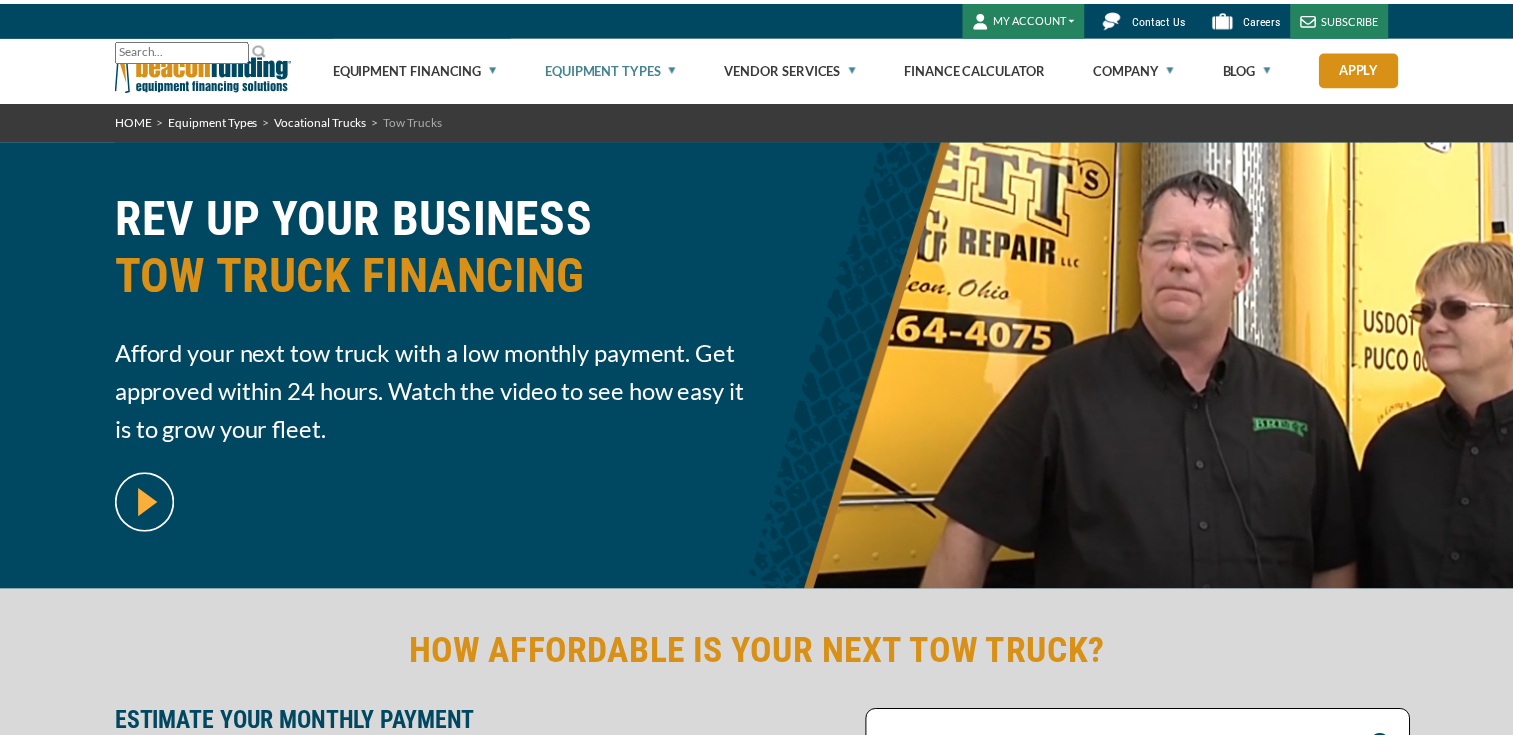 scroll, scrollTop: 0, scrollLeft: 0, axis: both 